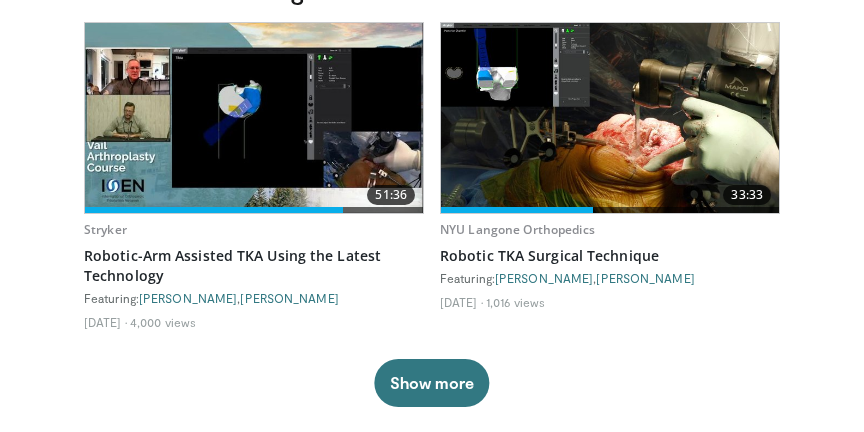scroll, scrollTop: 576, scrollLeft: 0, axis: vertical 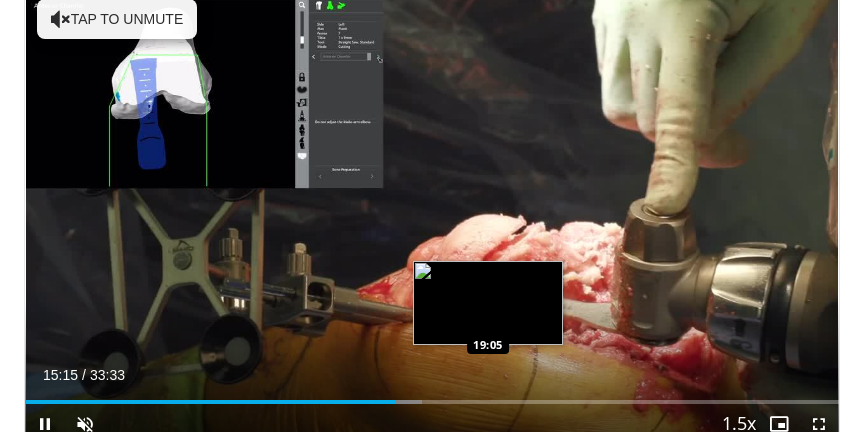 click on "**********" at bounding box center [432, 215] 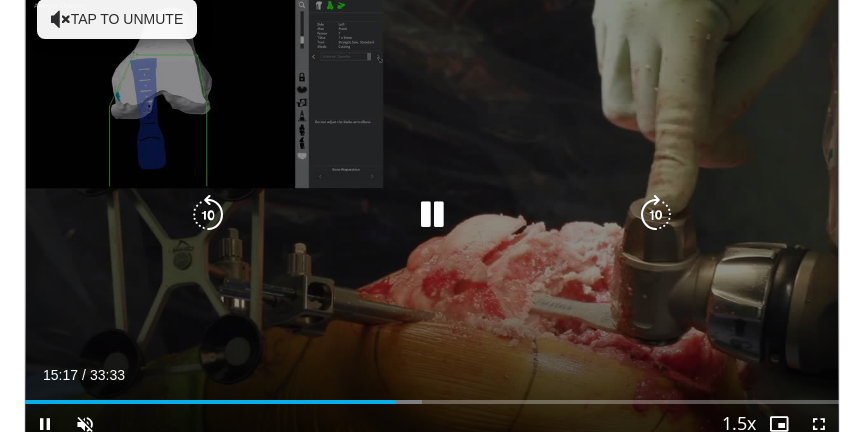 scroll, scrollTop: 58, scrollLeft: 0, axis: vertical 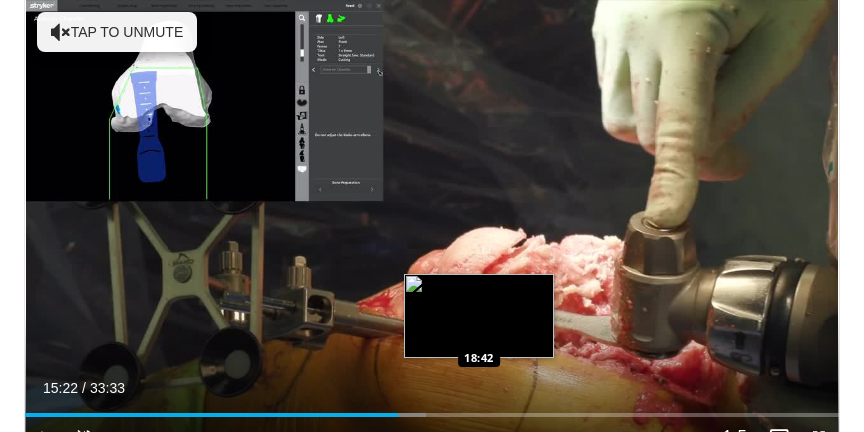 click on "Loaded :  49.22% 15:22 18:42" at bounding box center (432, 407) 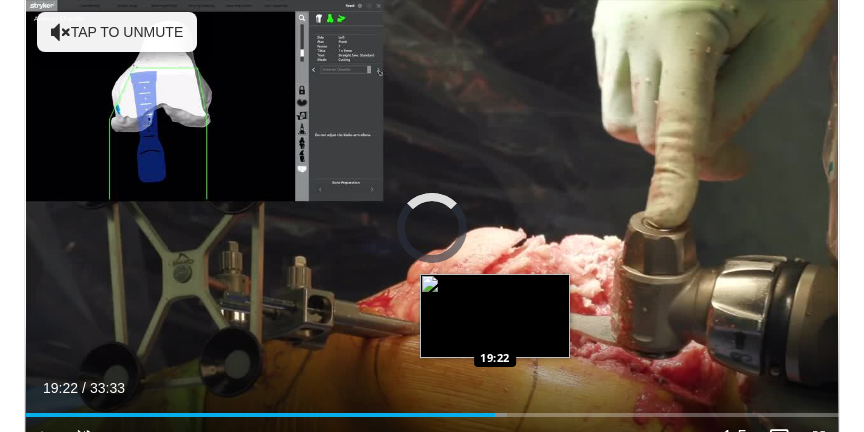 click on "Loaded :  59.16% 18:52 19:22" at bounding box center (432, 415) 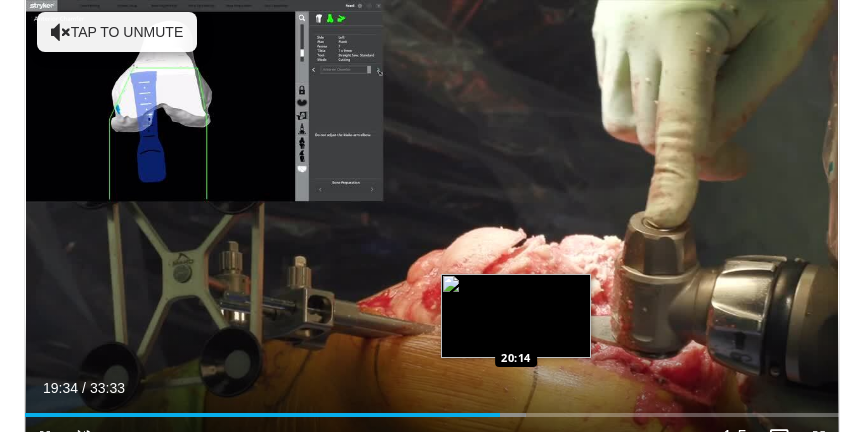 click on "Loaded :  61.58% 19:35 20:14" at bounding box center (432, 407) 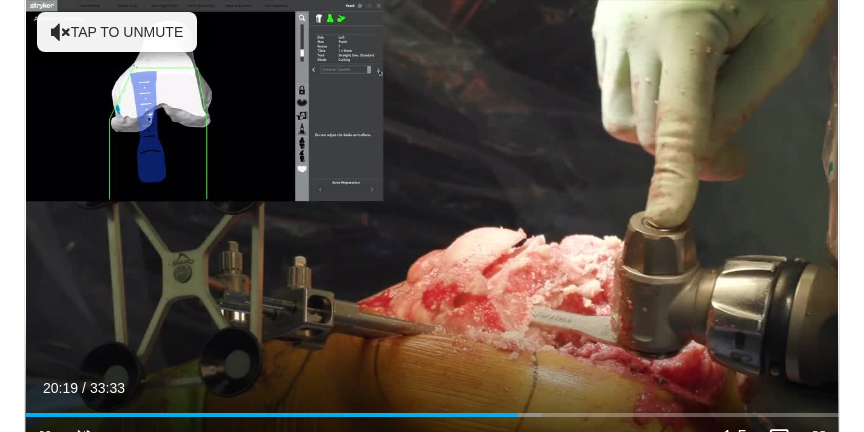 click on "Current Time  20:19 / Duration  33:33 Pause Skip Backward Skip Forward Unmute Loaded :  63.55% 20:19 22:00 Stream Type  LIVE Seek to live, currently behind live LIVE   1.5x Playback Rate 0.5x 0.75x 1x 1.25x 1.5x , selected 1.75x 2x Chapters Chapters Descriptions descriptions off , selected Captions captions settings , opens captions settings dialog captions off , selected Audio Track en (Main) , selected Fullscreen Enable picture-in-picture mode" at bounding box center [432, 437] 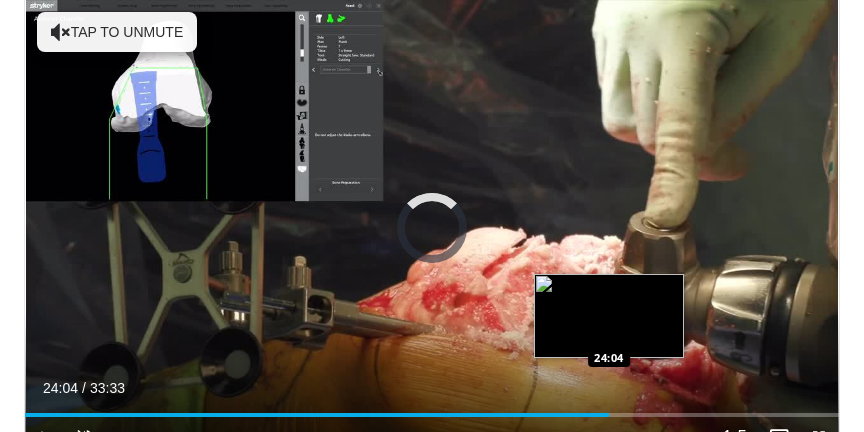 click on "Loaded :  63.64% 20:21 24:04" at bounding box center (432, 407) 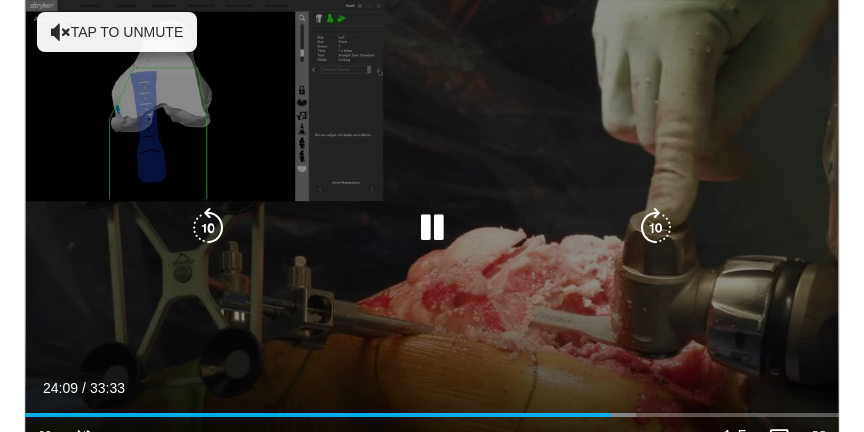 click at bounding box center (432, 228) 